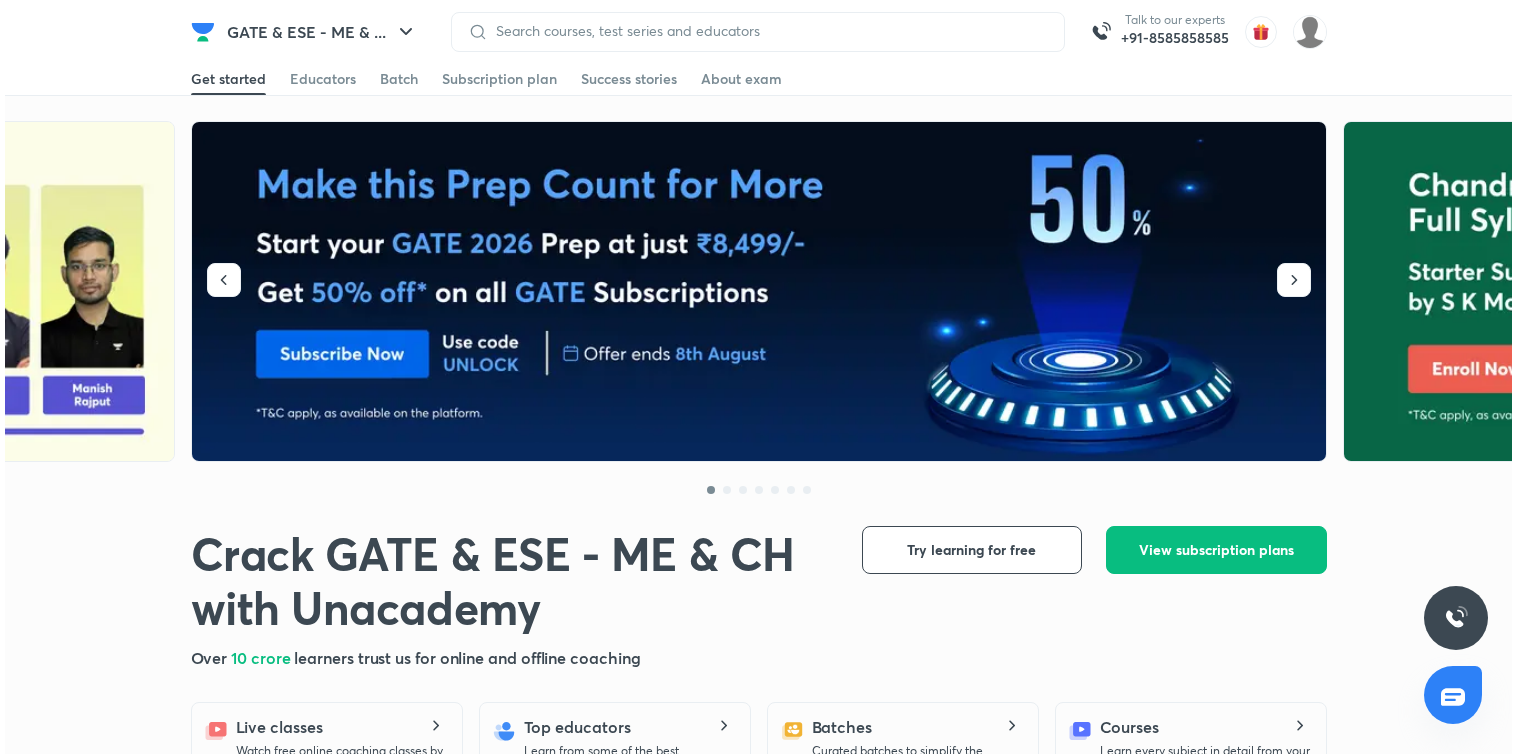 scroll, scrollTop: 0, scrollLeft: 0, axis: both 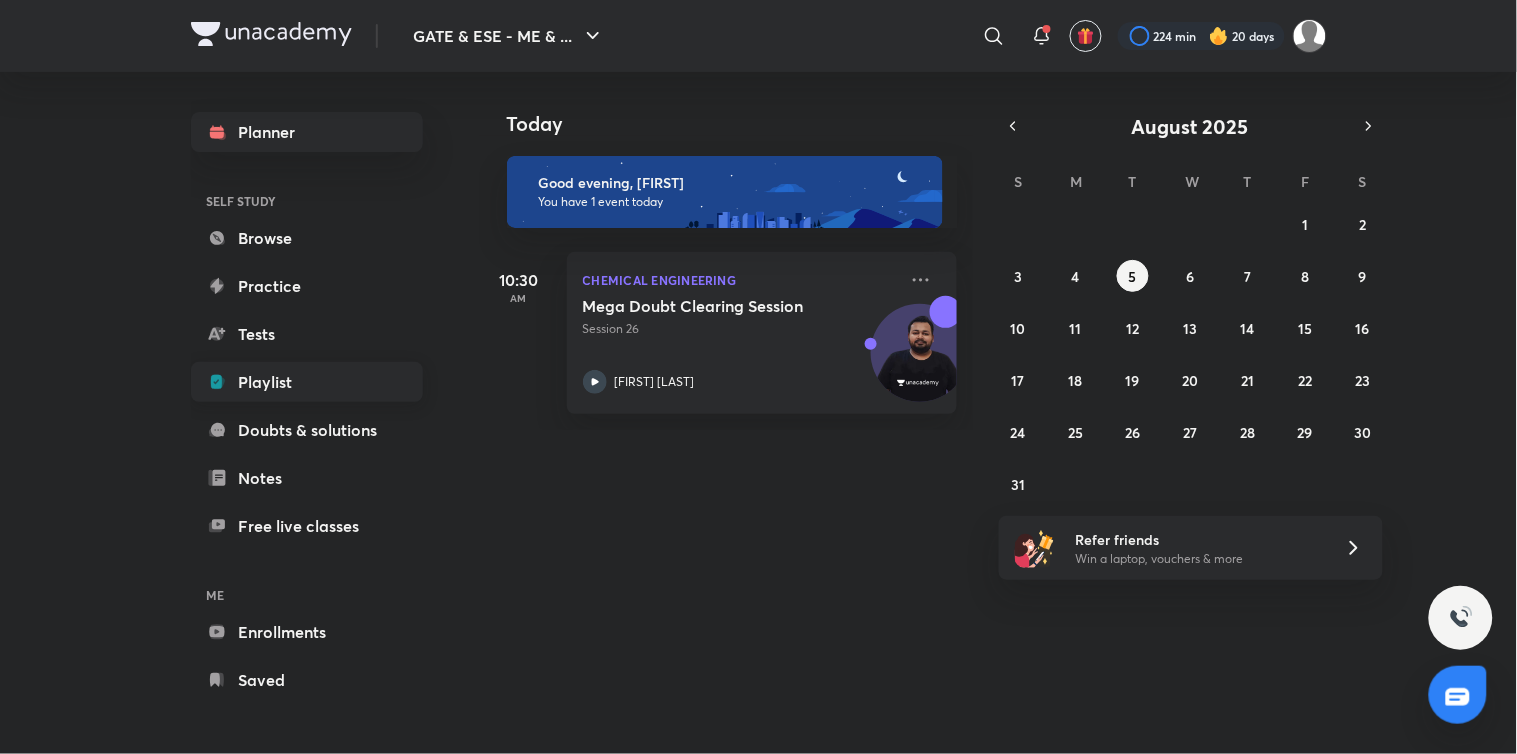 click on "Playlist" at bounding box center (307, 382) 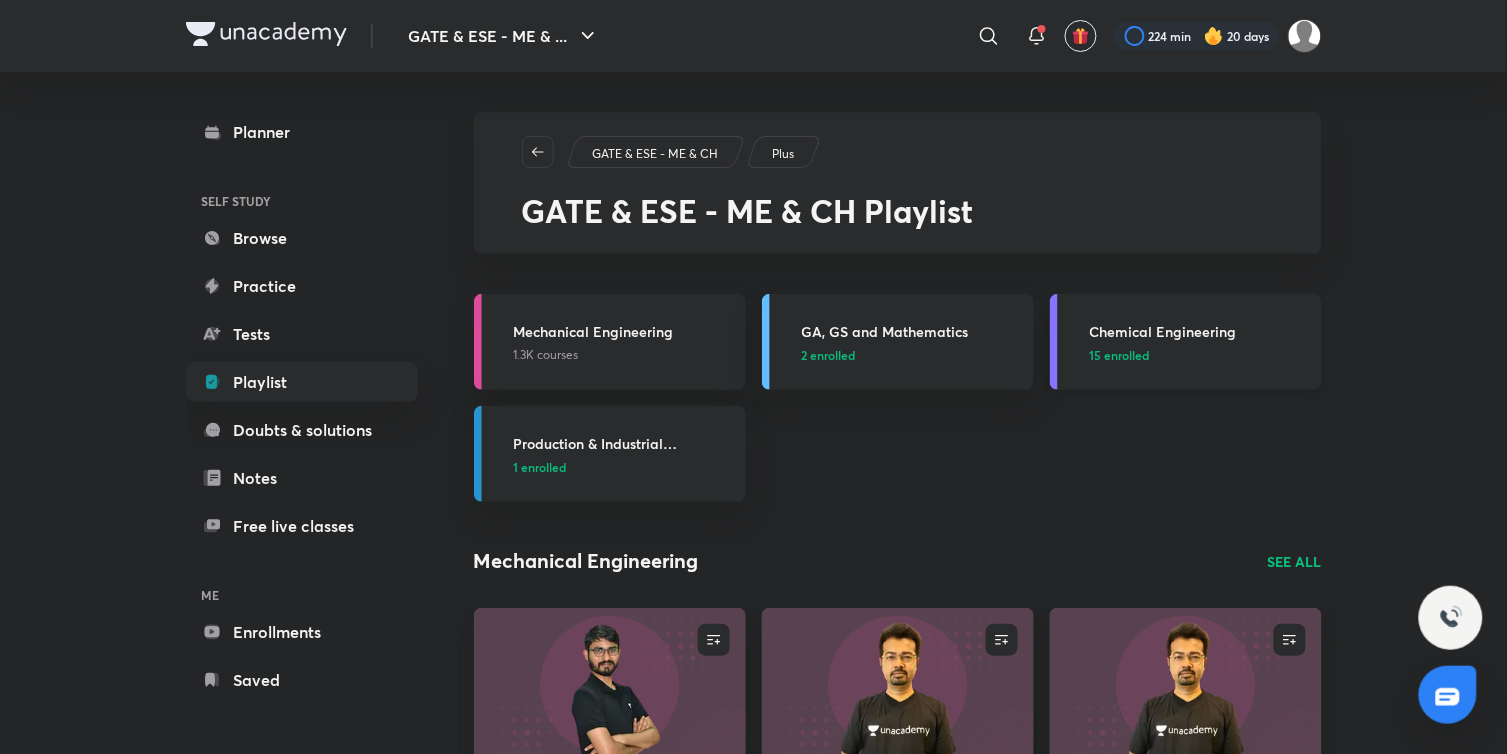 click on "15 enrolled" at bounding box center [1120, 355] 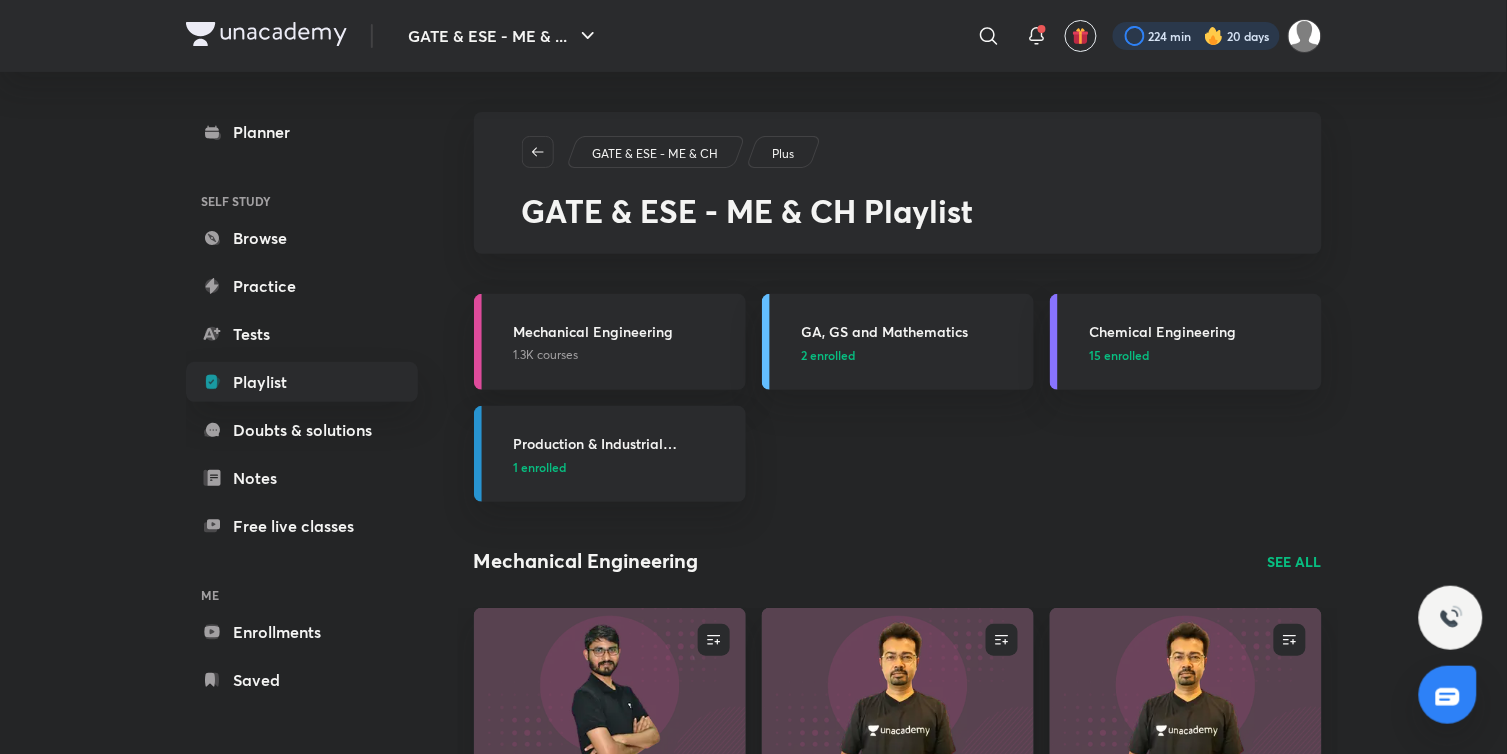 click at bounding box center [1196, 36] 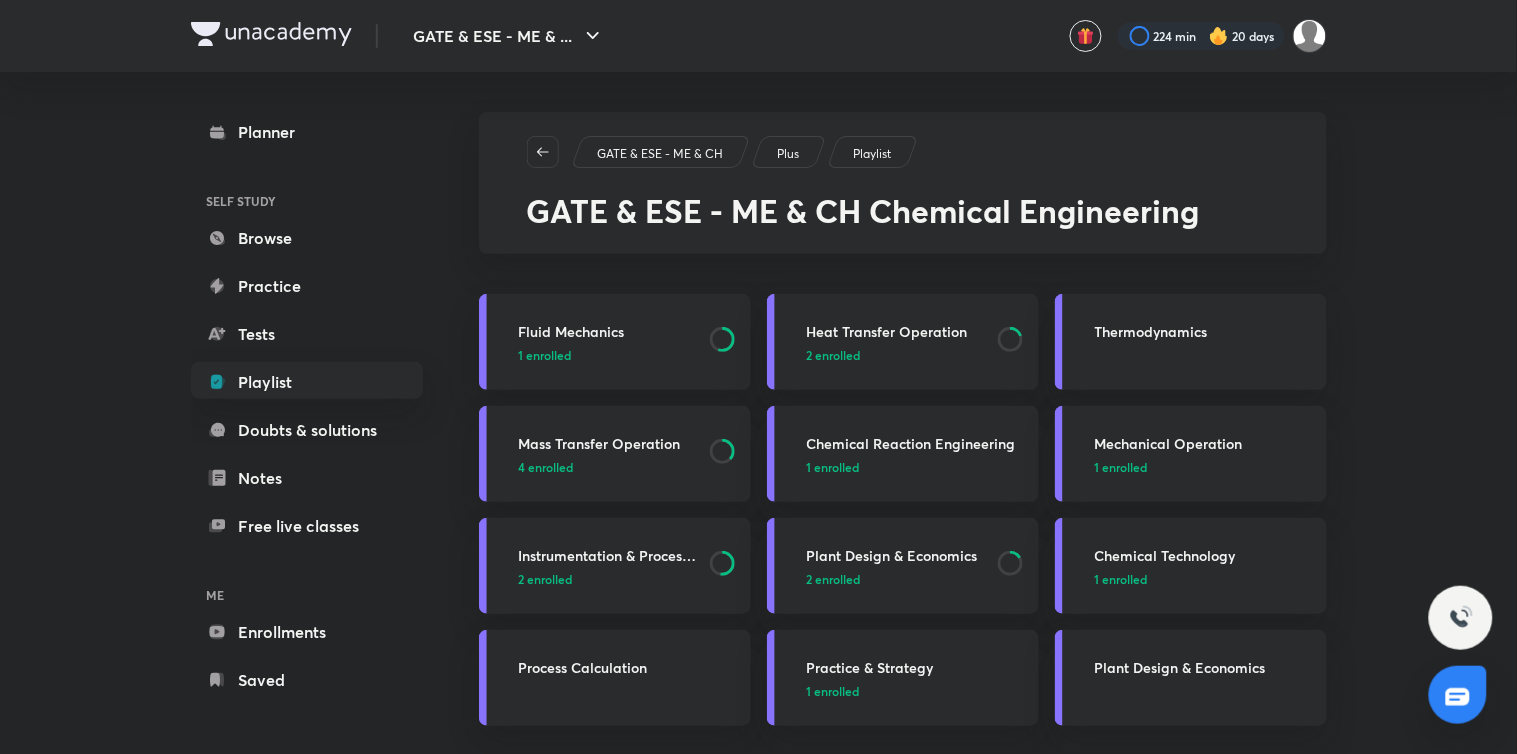 click on "GATE & ESE - ME & CH Plus Playlist GATE & ESE - ME & CH Chemical Engineering Fluid Mechanics [NUMBER] enrolled Heat Transfer Operation [NUMBER] enrolled Thermodynamics Mass Transfer Operation [NUMBER] enrolled Chemical Reaction Engineering [NUMBER] enrolled Mechanical Operation [NUMBER] enrolled Instrumentation & Process Control [NUMBER] enrolled Plant Design & Economics [NUMBER] enrolled Chemical Technology [NUMBER] enrolled Process Calculation Practice & Strategy [NUMBER] enrolled Plant Design & Economics Fluid Mechanics SEE ALL ENROLL Hinglish Fluid Mechanics Score Booster Series | Revision Series | PYQ Series | Chemical | [FIRST] [LAST] Ended on [DATE] • [NUMBER] lessons [FIRST] [LAST] ENROLL Hinglish Fluid Mechanics Introduction to Chemical Engineering Fundamentals Ended on [DATE] • [NUMBER] lessons [FIRST] [LAST] ENROLL English Fluid Mechanics Complete Course on General Aptitude Lesson [NUMBER] • [DATE] [TIME] [FIRST] [LAST] See All Heat Transfer Operation SEE ALL ENROLL Hindi Heat Transfer Operation Complete Course on Heat Transfer [FIRST] [LAST] ENROLL Hindi" at bounding box center (903, 1100) 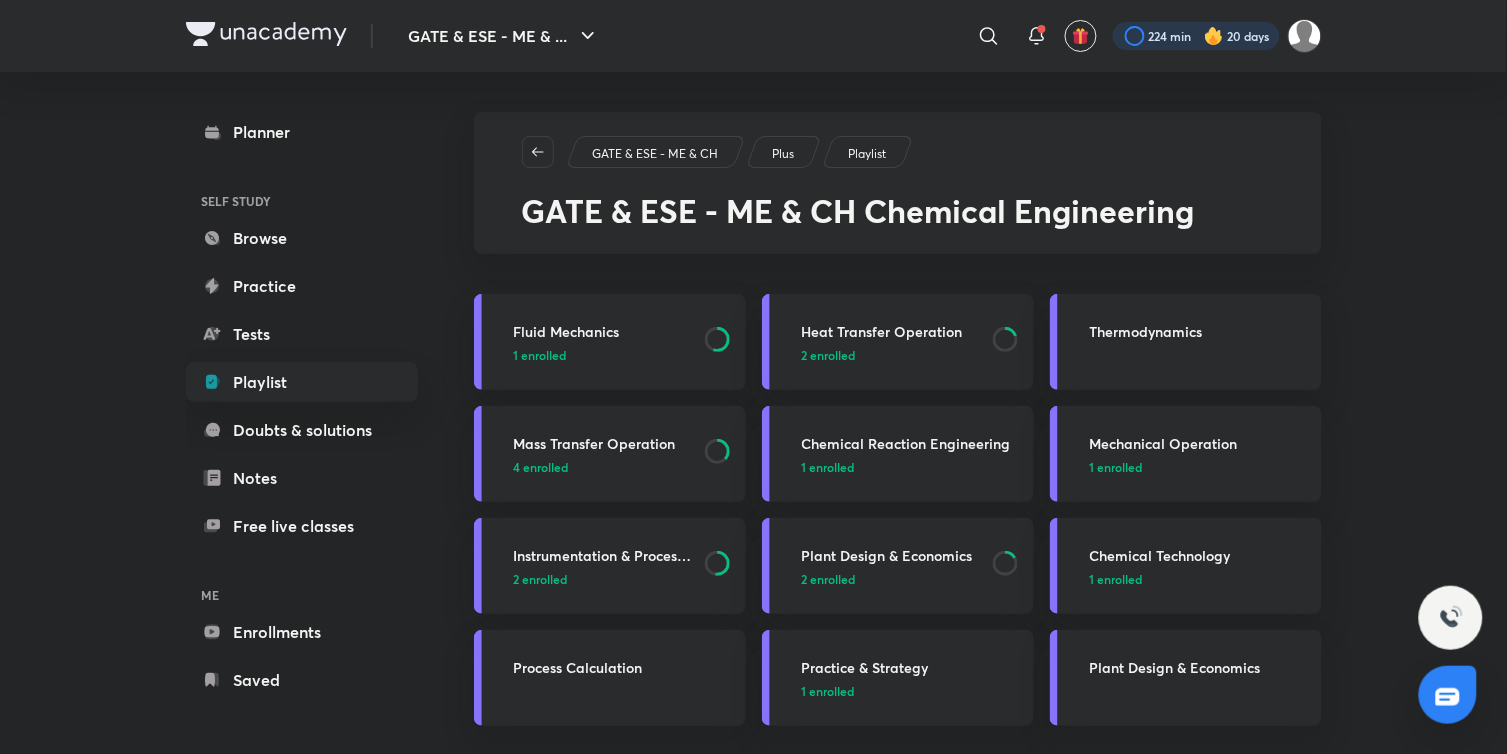 click at bounding box center [1196, 36] 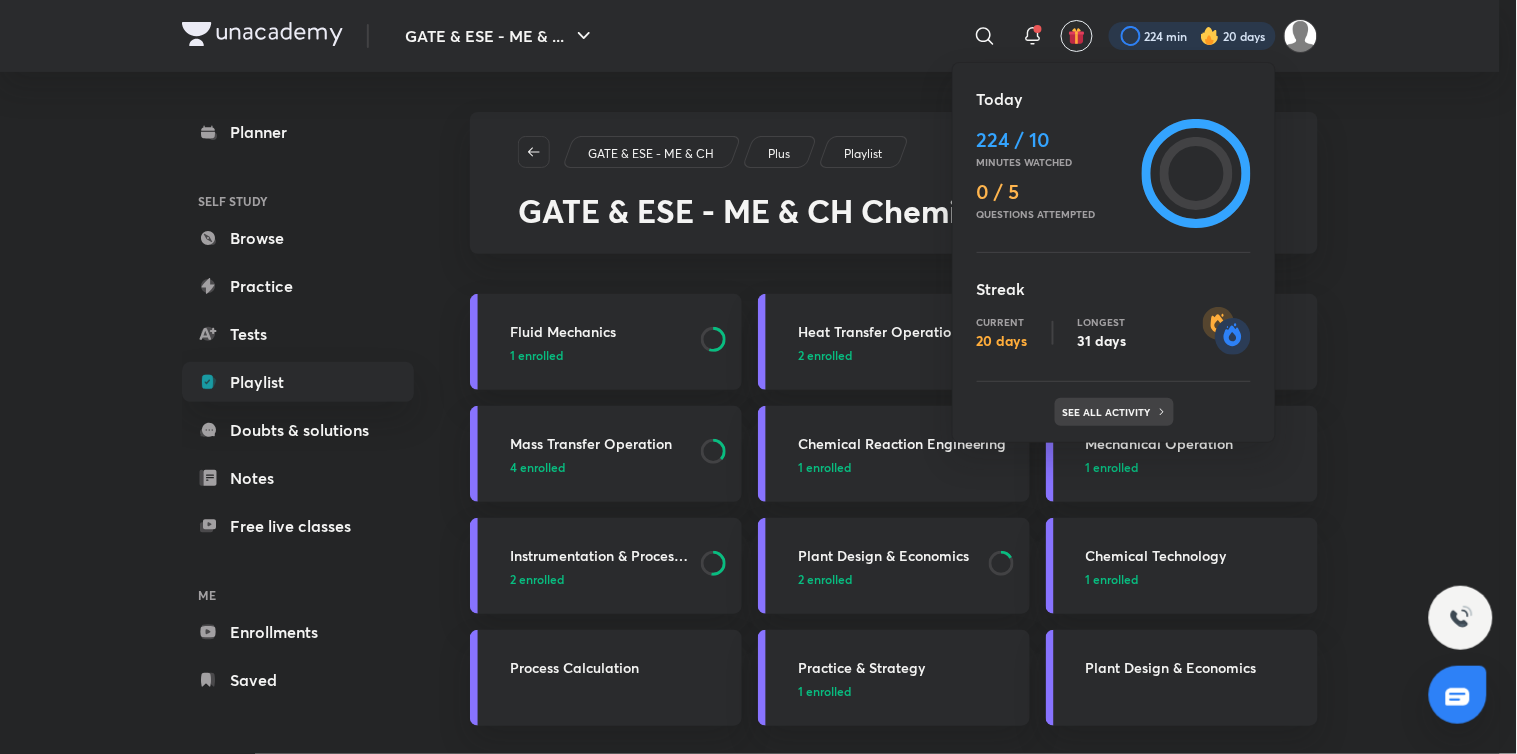 click on "See all activity" at bounding box center [1109, 412] 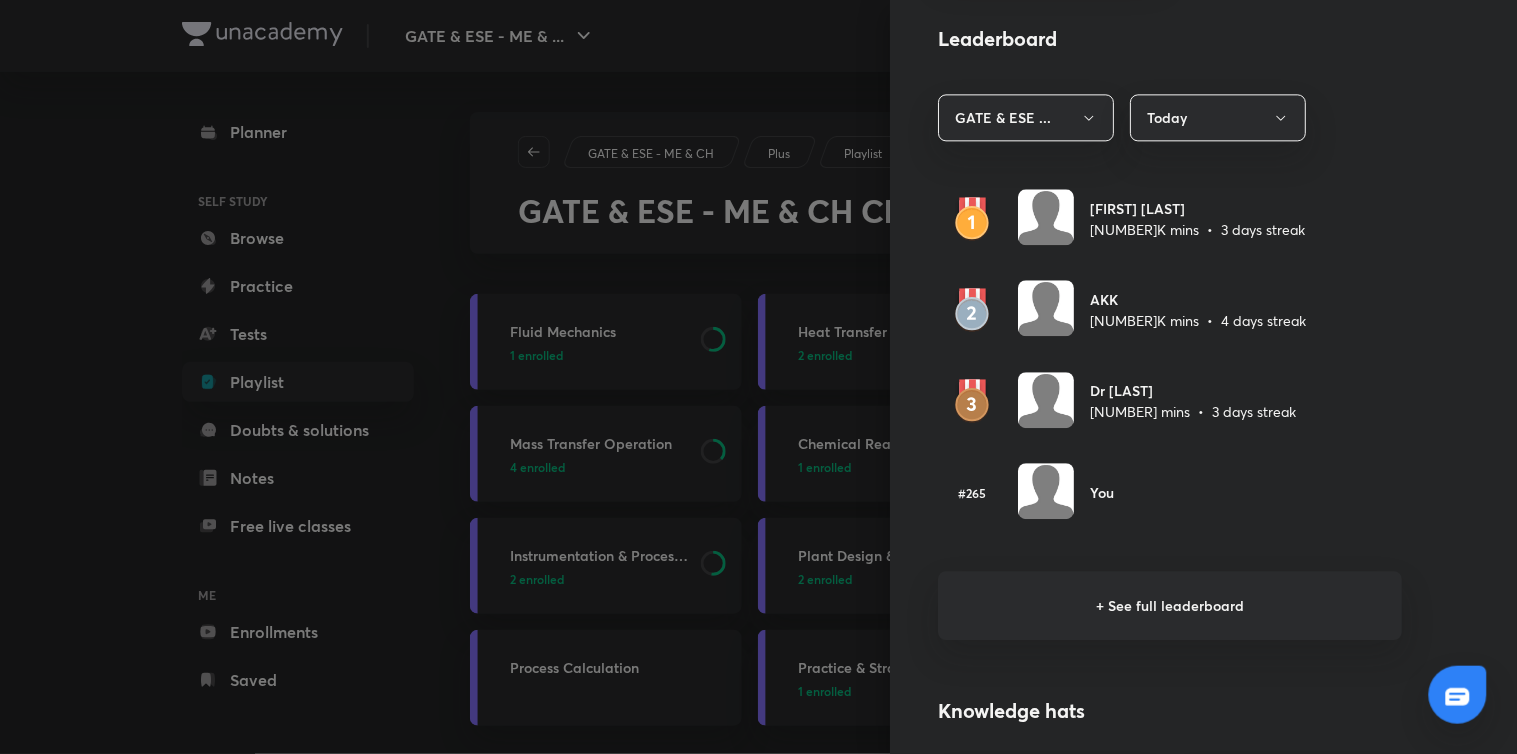 scroll, scrollTop: 1131, scrollLeft: 0, axis: vertical 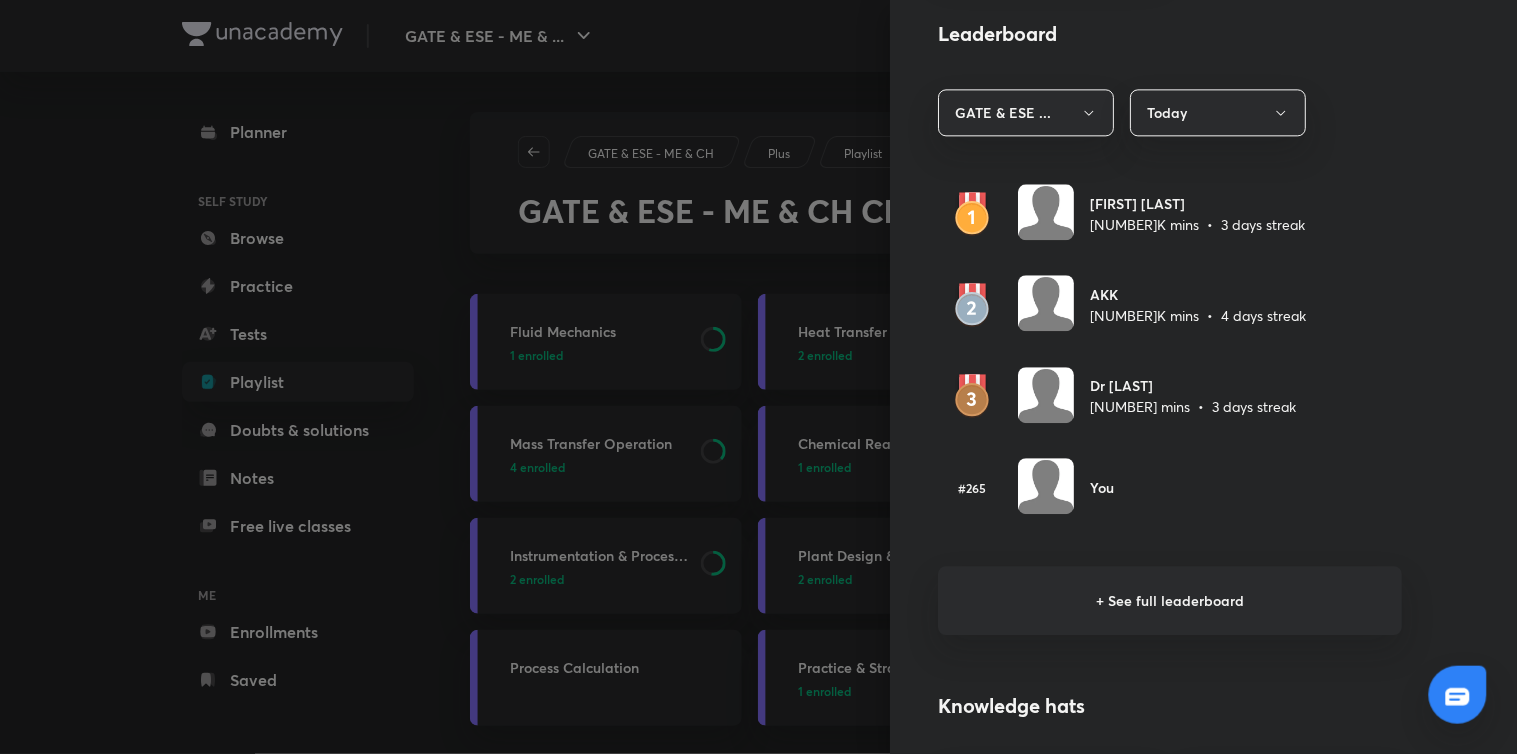 click on "+ See full leaderboard" at bounding box center (1170, 600) 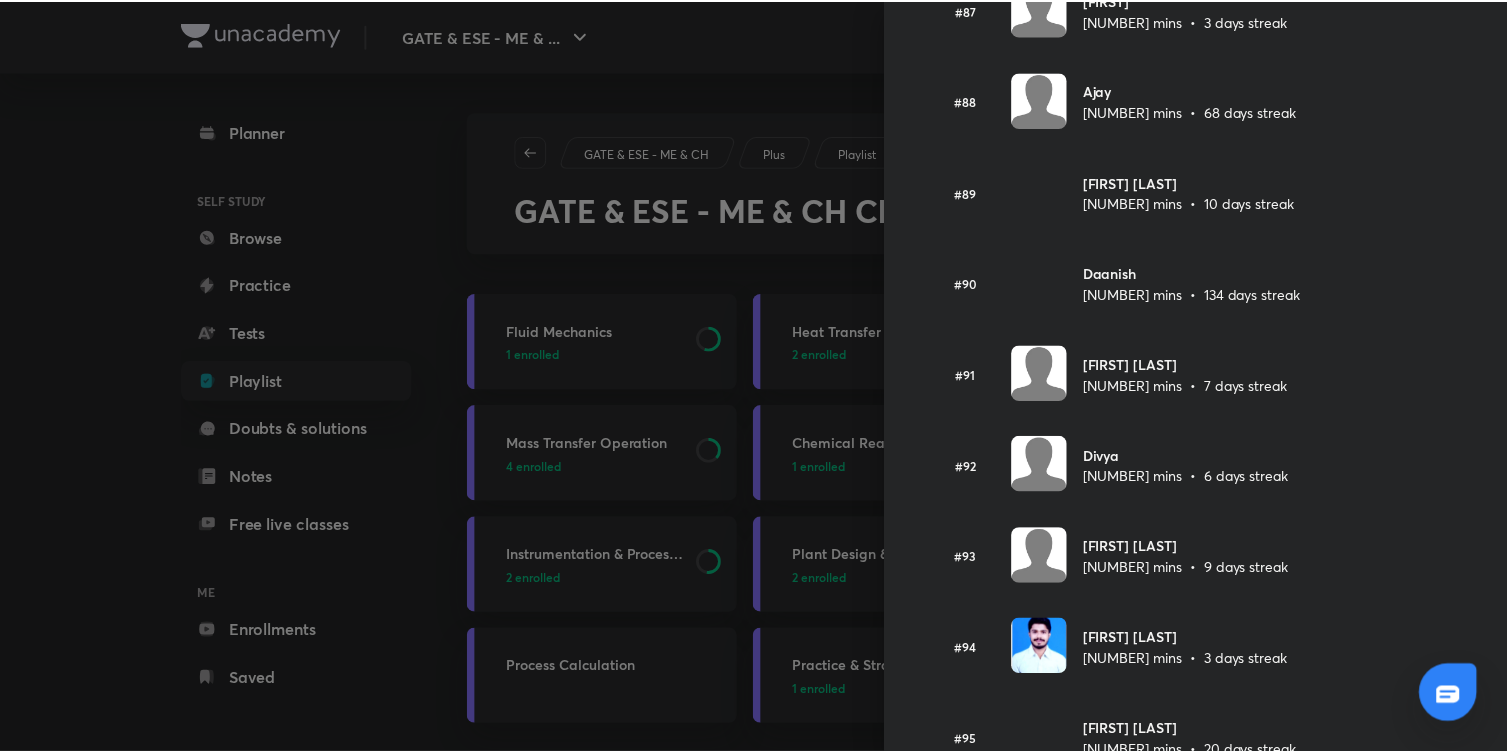 scroll, scrollTop: 8150, scrollLeft: 0, axis: vertical 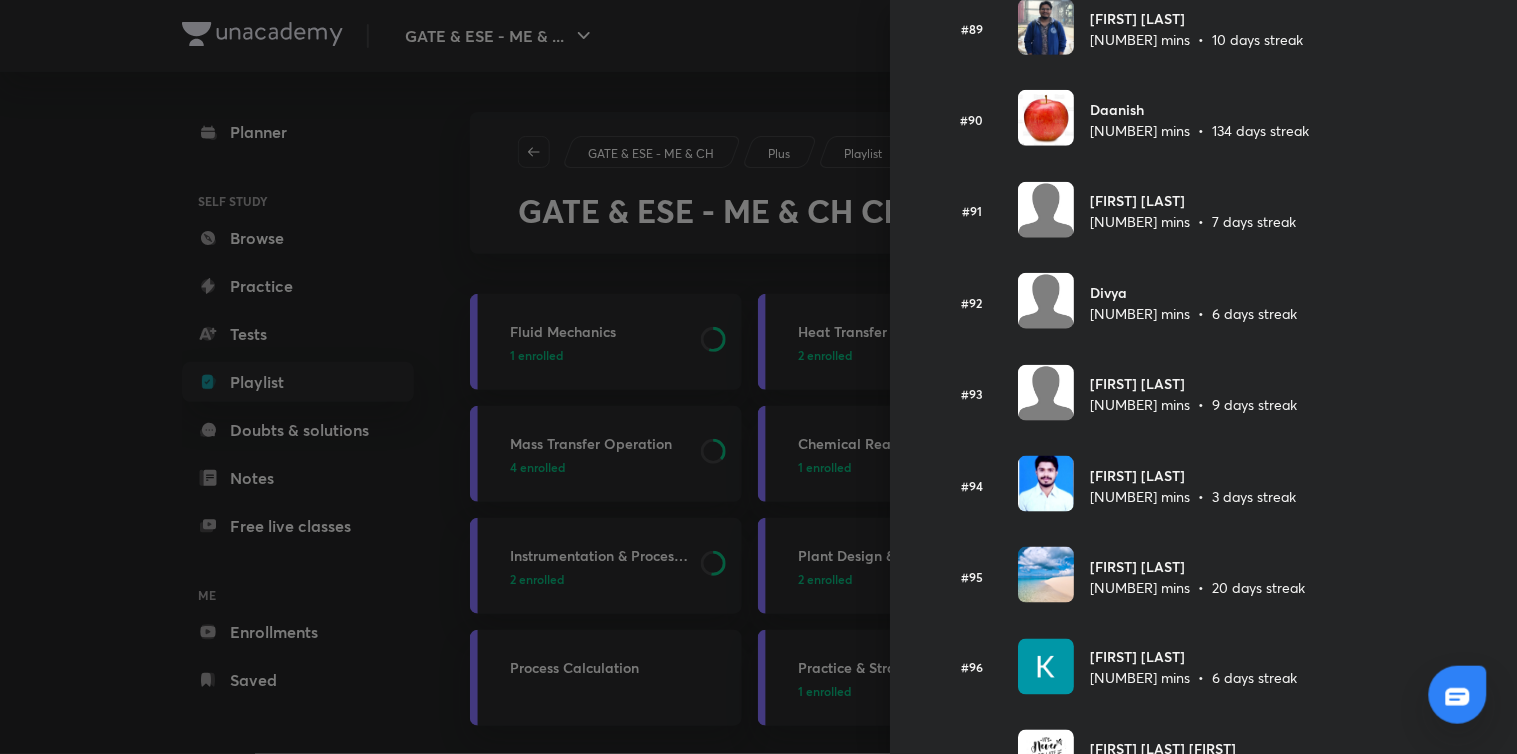 click at bounding box center [758, 377] 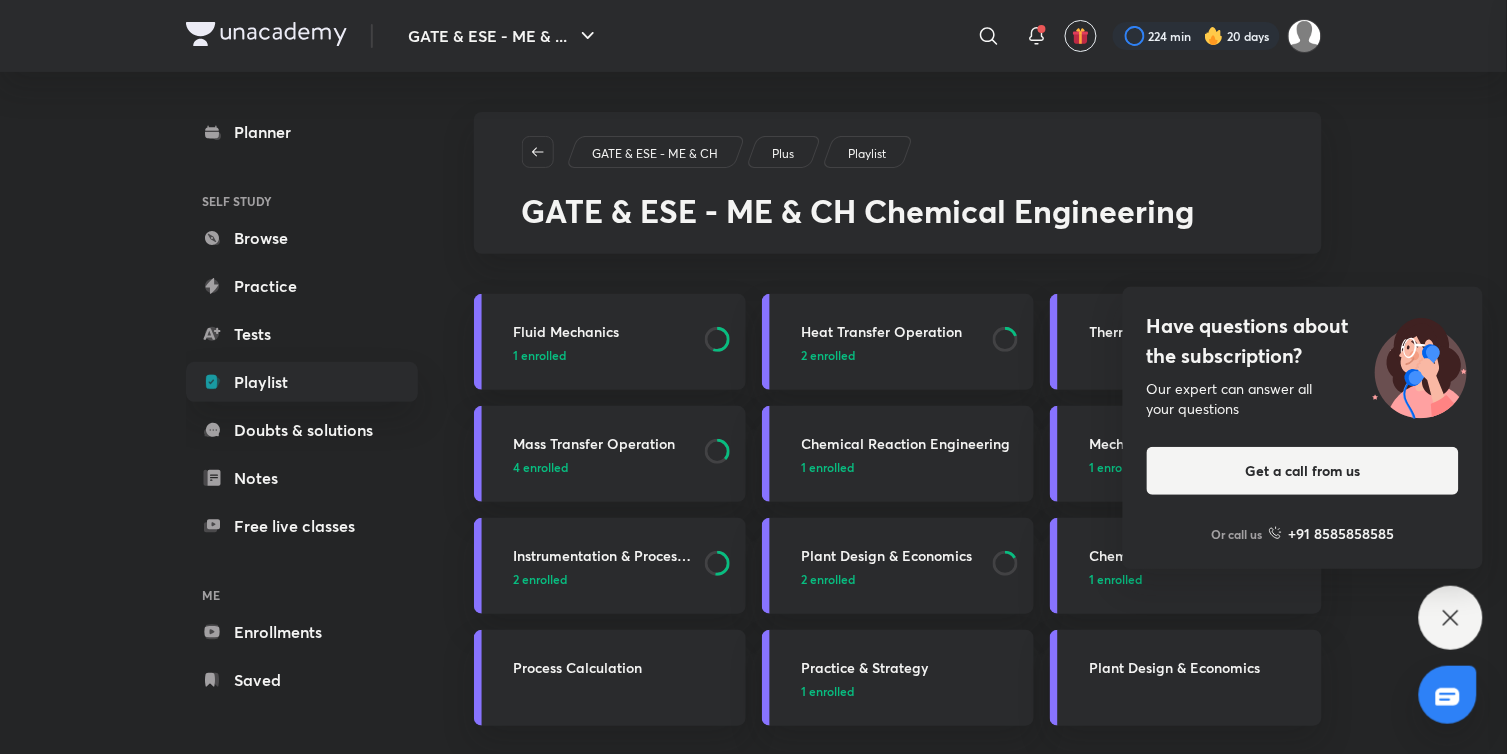 scroll, scrollTop: 2380, scrollLeft: 0, axis: vertical 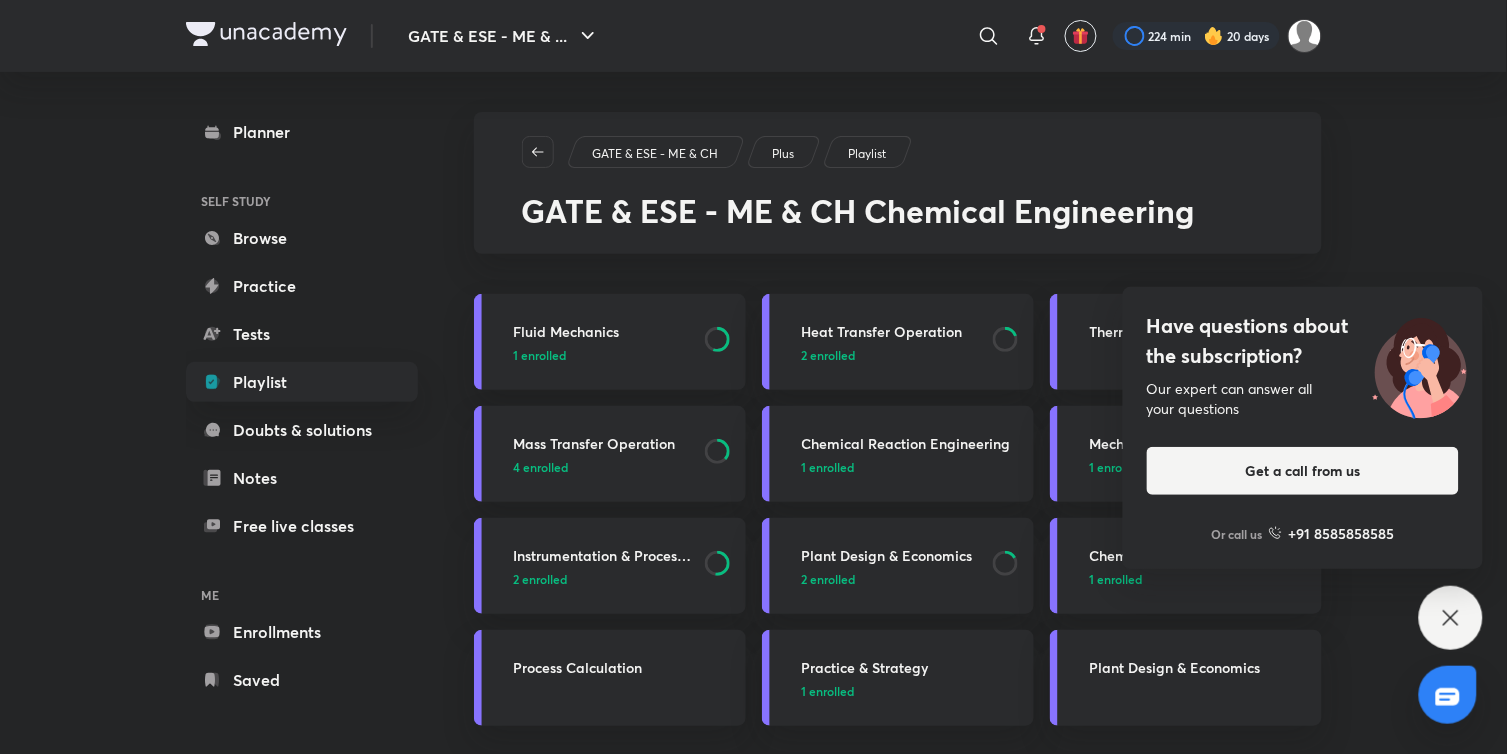 click 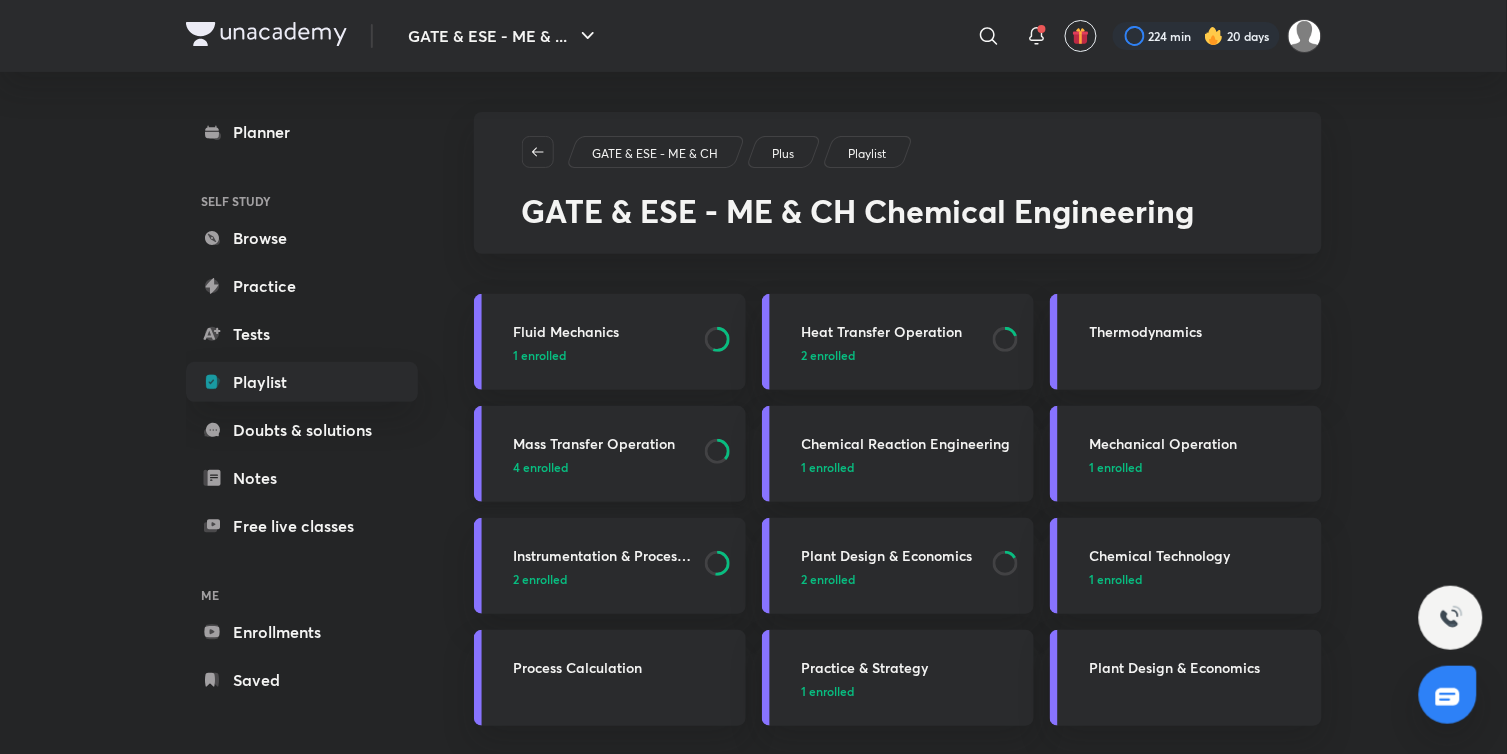 click on "4 enrolled" at bounding box center [541, 467] 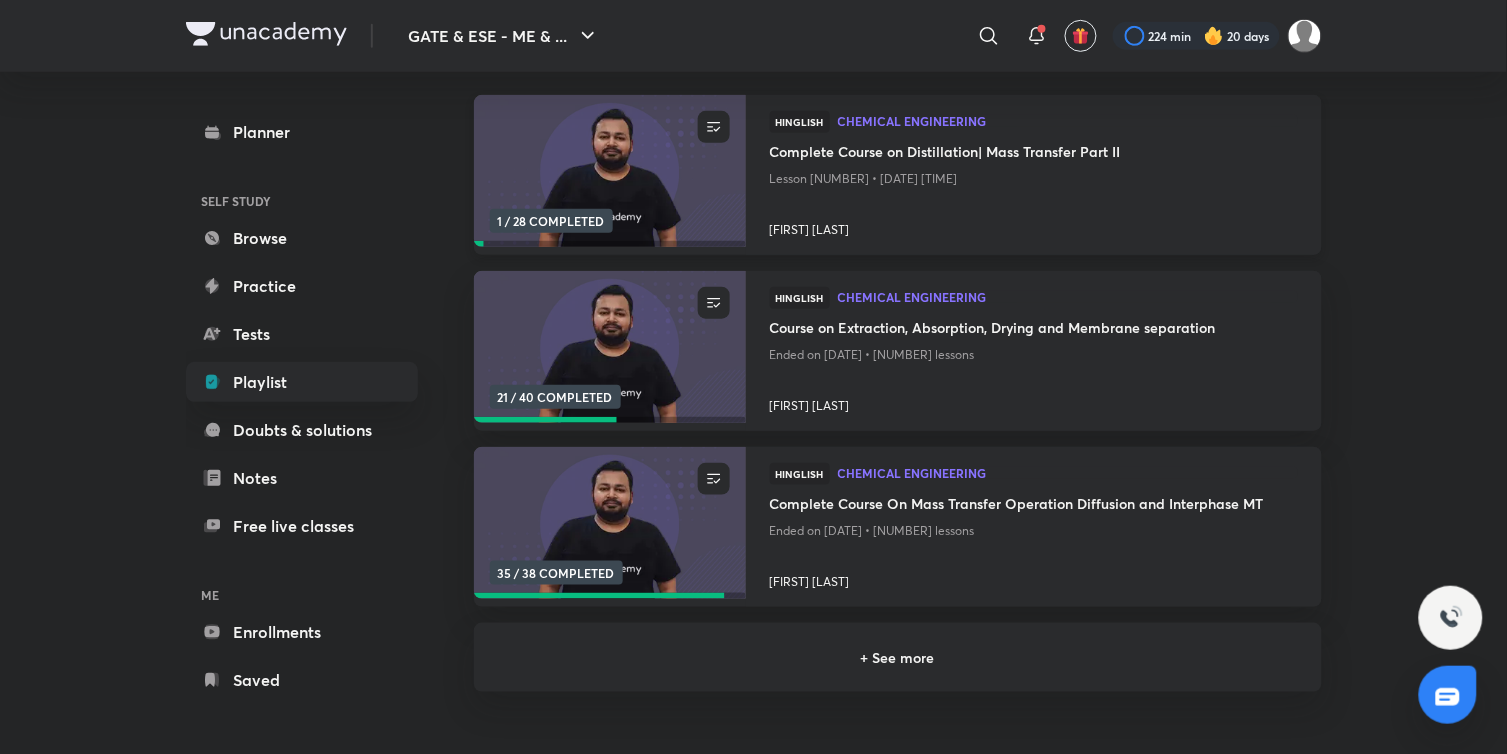 scroll, scrollTop: 333, scrollLeft: 0, axis: vertical 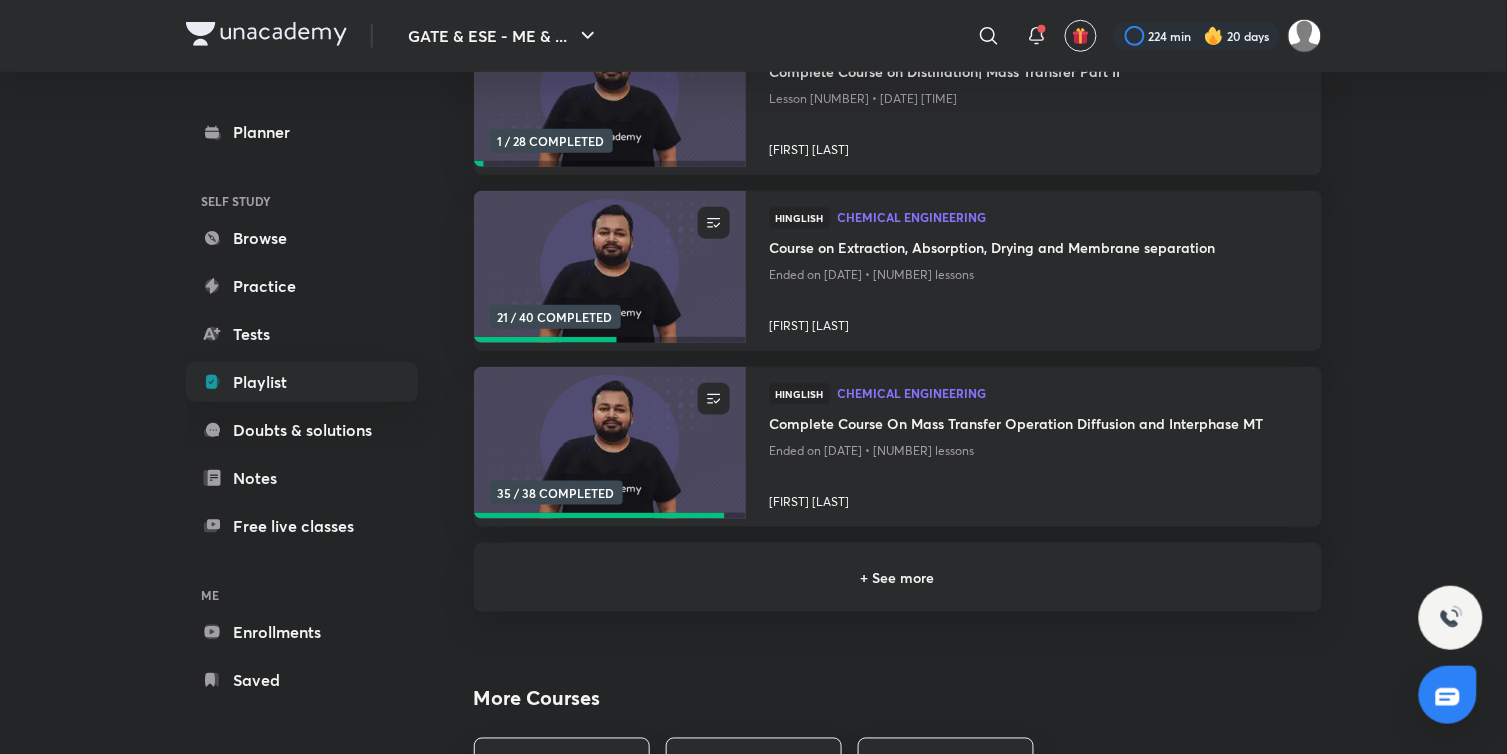 click on "+ See more" at bounding box center [898, 577] 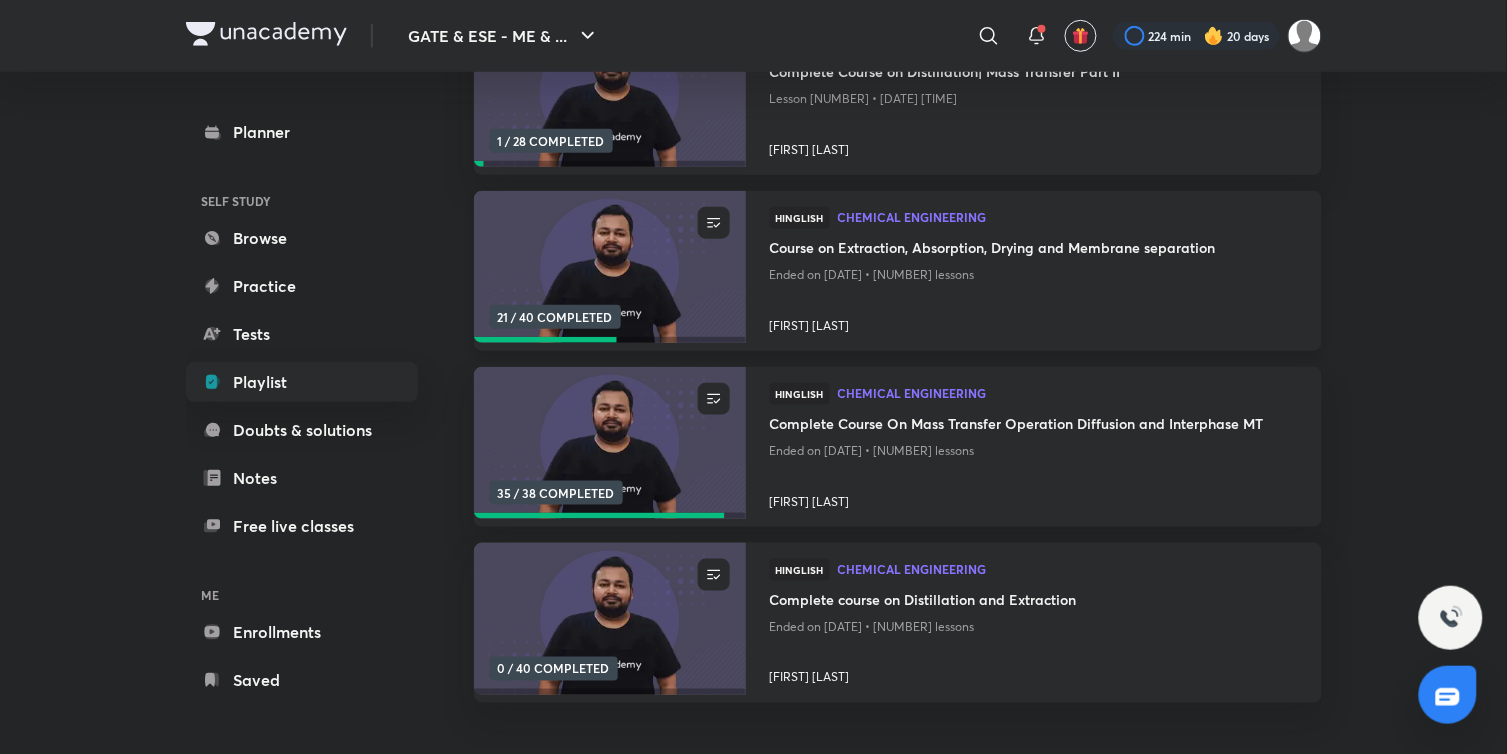 scroll, scrollTop: 111, scrollLeft: 0, axis: vertical 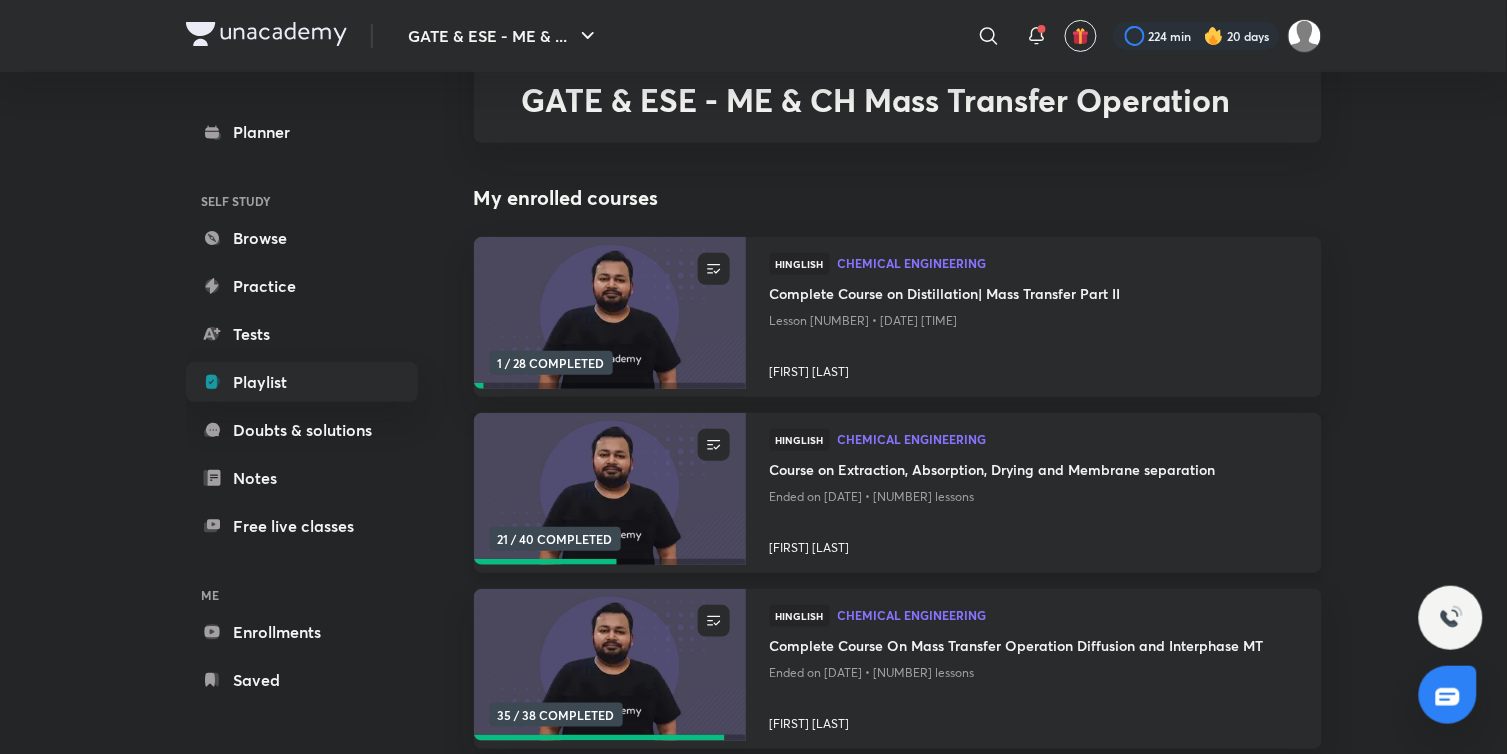 click at bounding box center (609, 313) 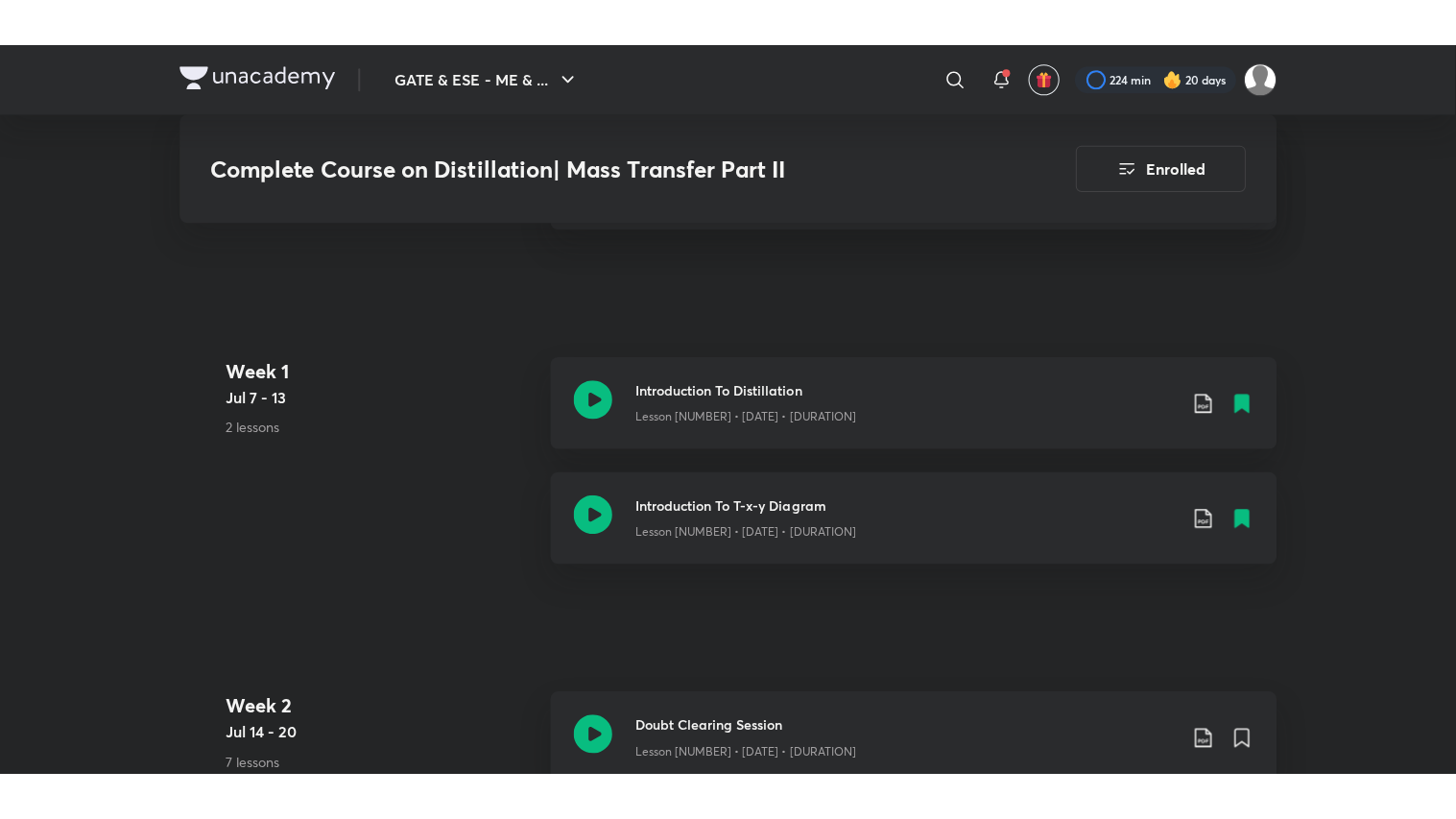 scroll, scrollTop: 1265, scrollLeft: 0, axis: vertical 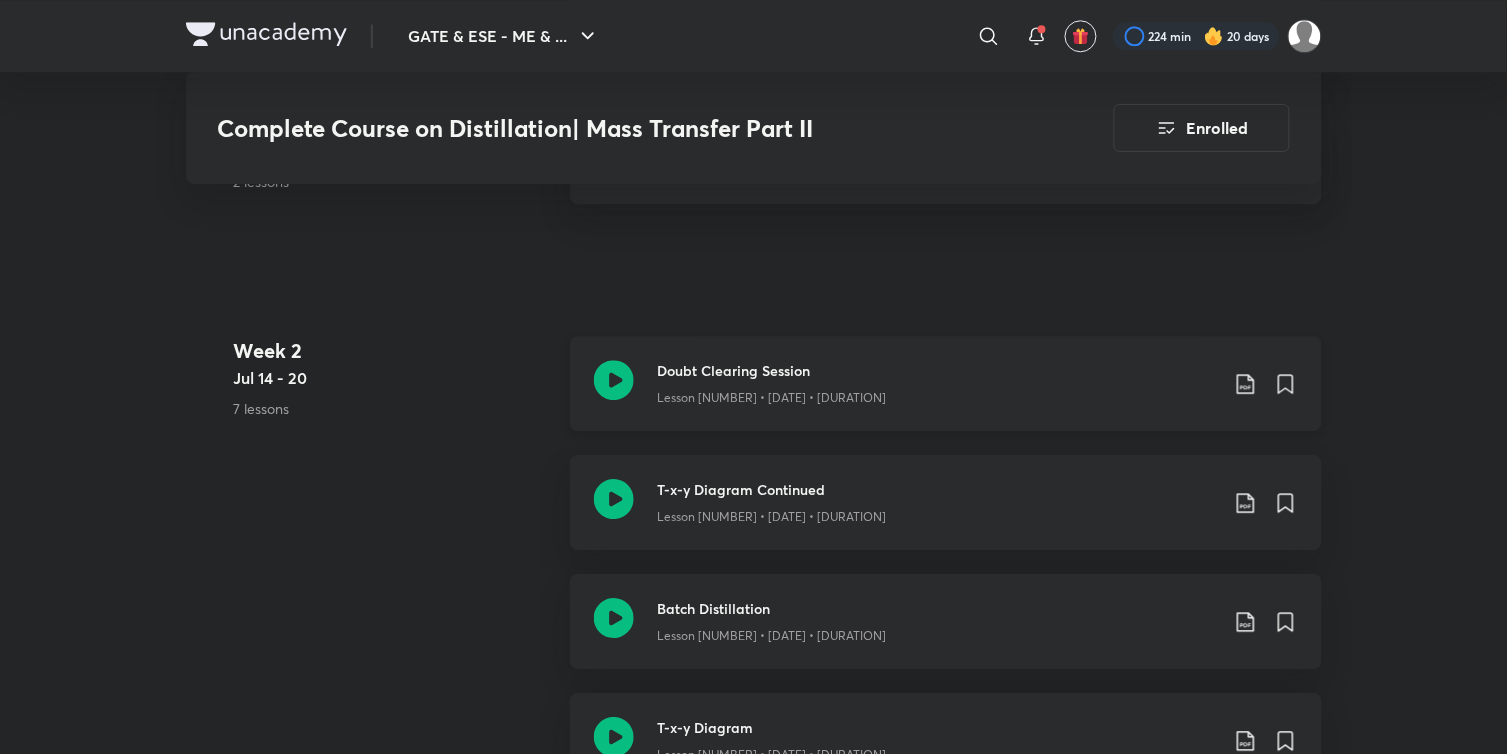 click 